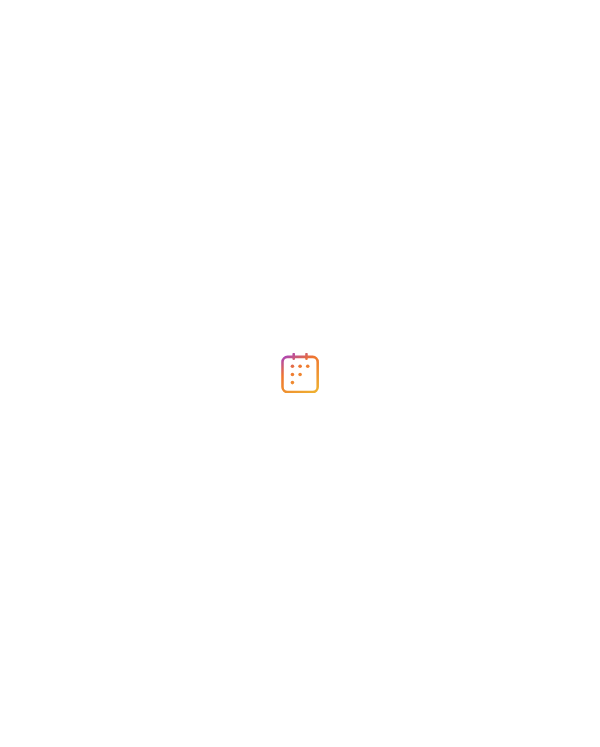 scroll, scrollTop: 0, scrollLeft: 0, axis: both 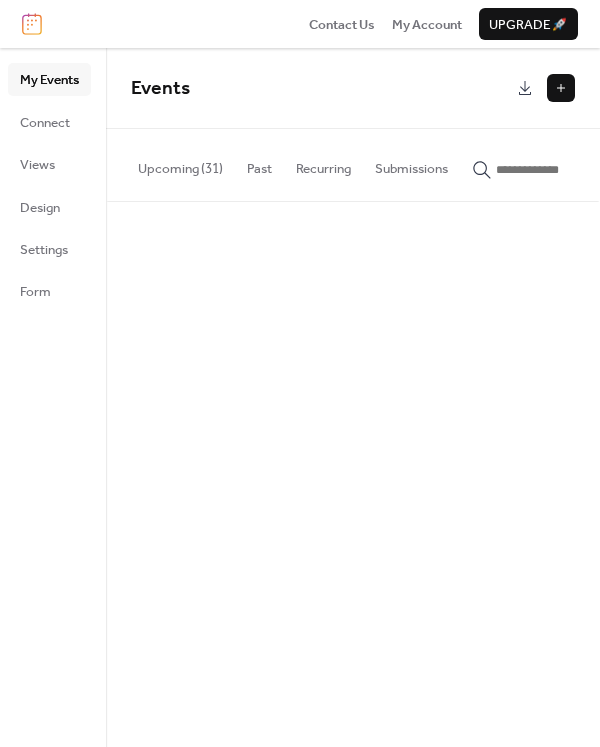 click at bounding box center (561, 88) 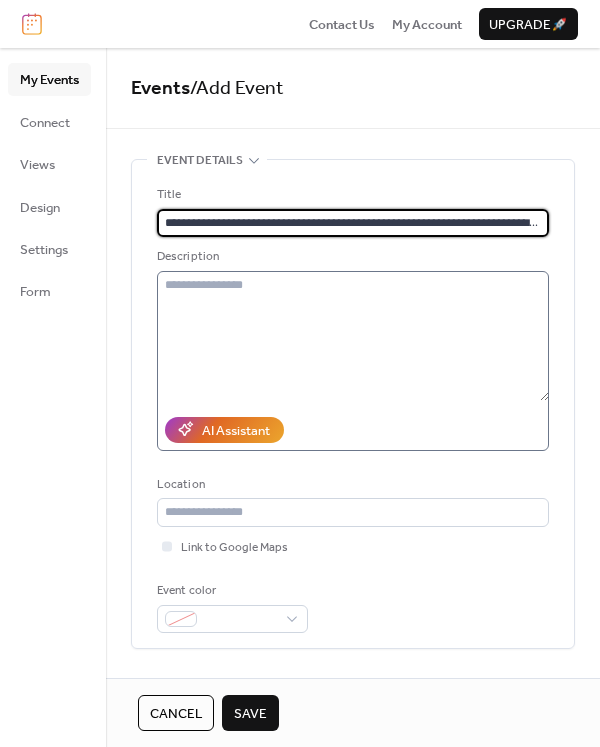 scroll, scrollTop: 0, scrollLeft: 123, axis: horizontal 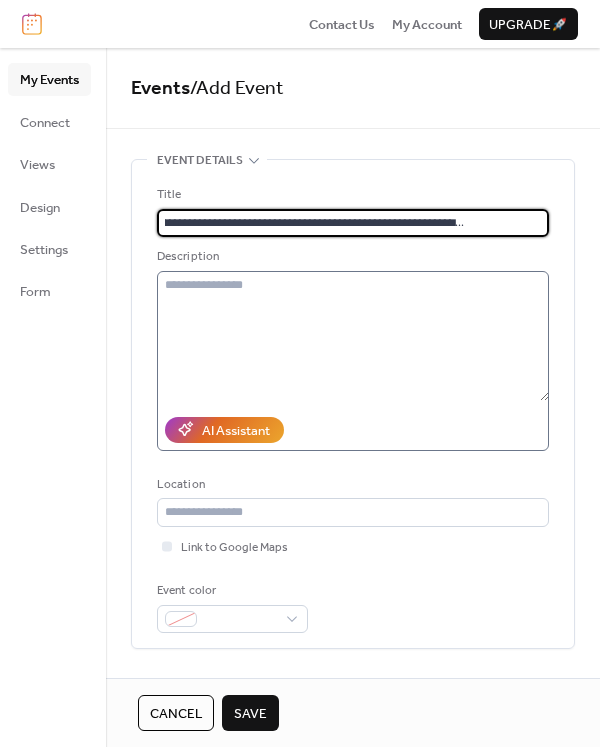 type on "**********" 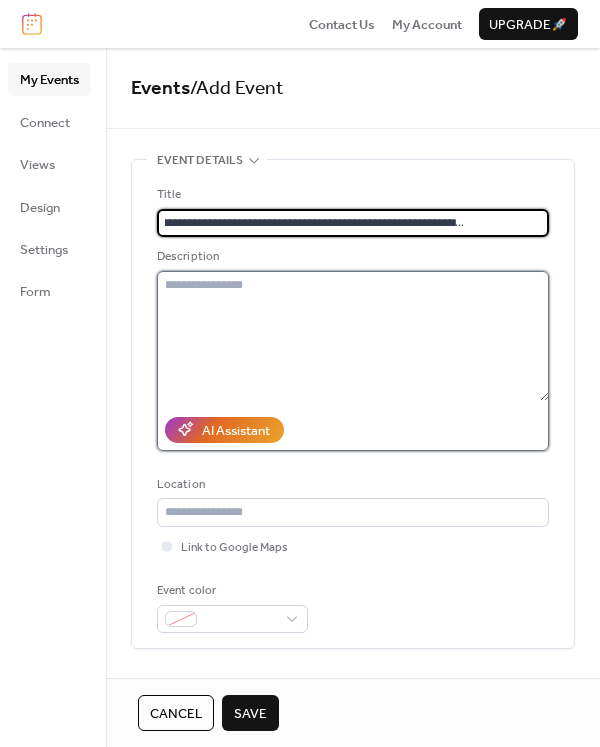 scroll, scrollTop: 0, scrollLeft: 0, axis: both 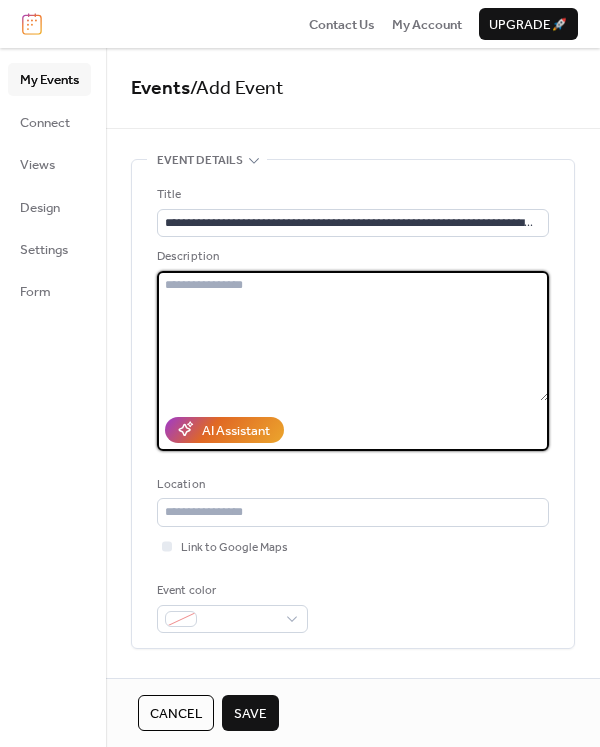 click at bounding box center [353, 336] 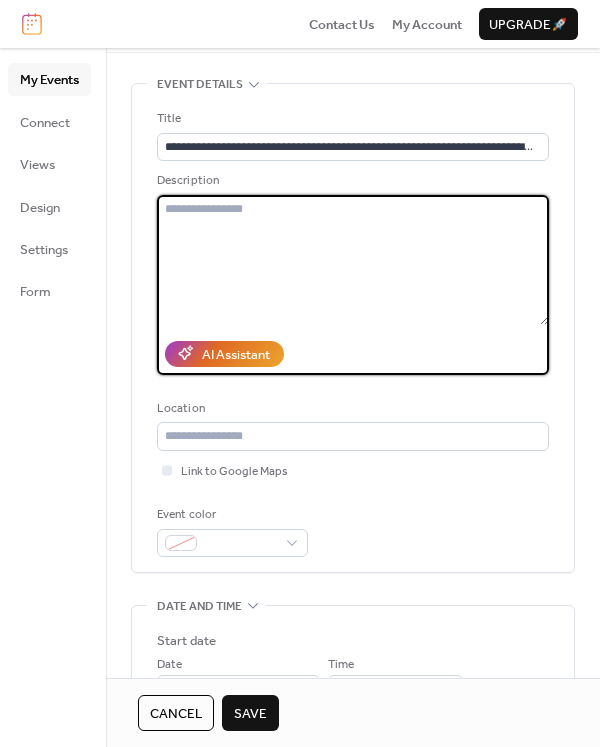scroll, scrollTop: 0, scrollLeft: 0, axis: both 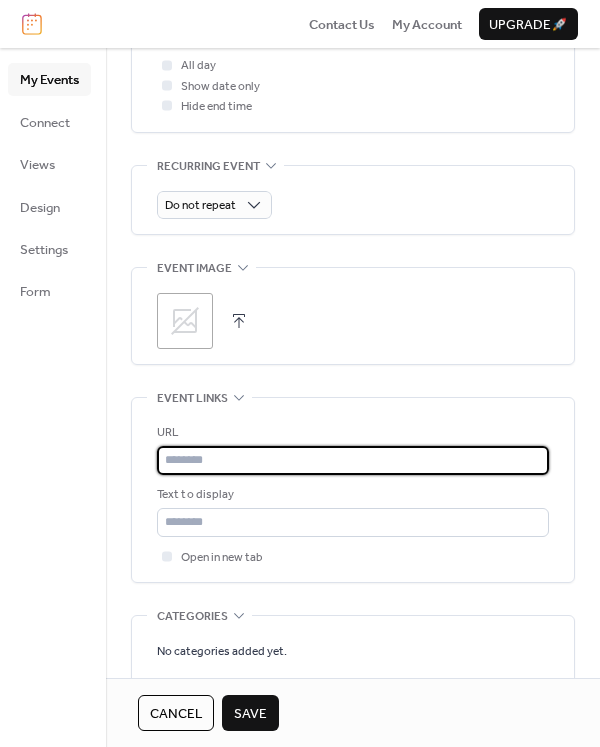 click at bounding box center [353, 460] 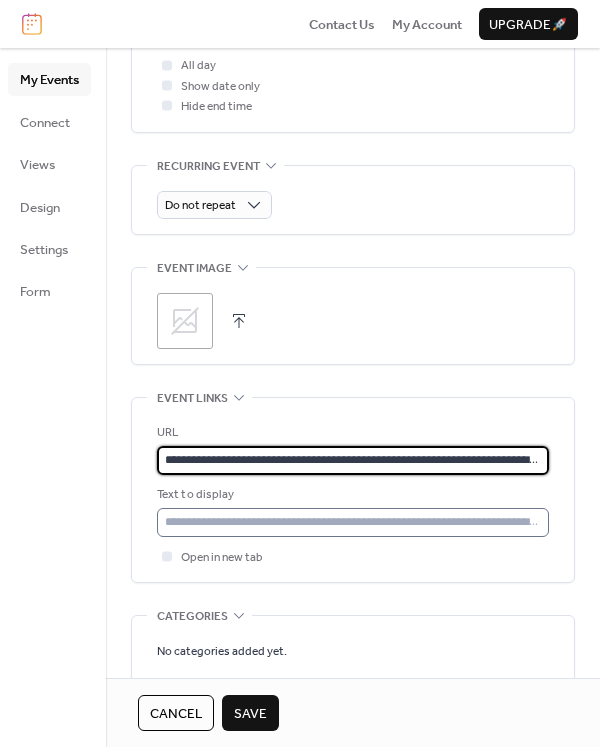 scroll, scrollTop: 0, scrollLeft: 123, axis: horizontal 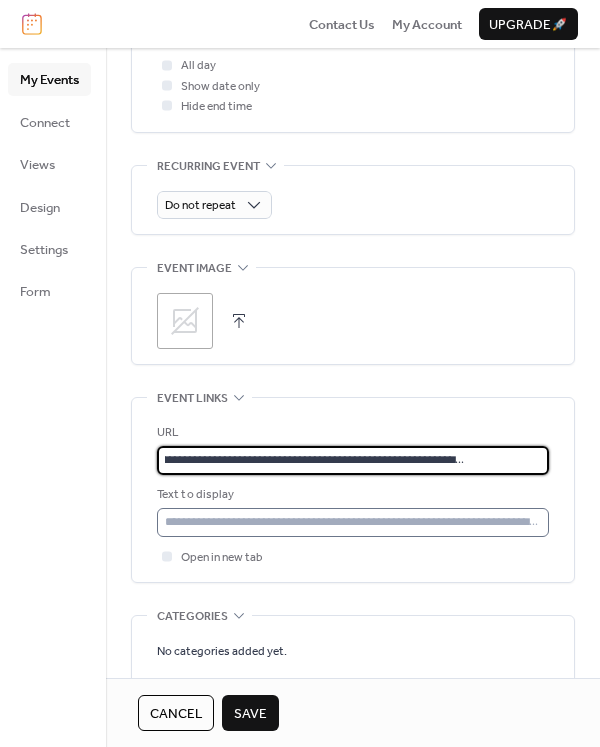 type on "**********" 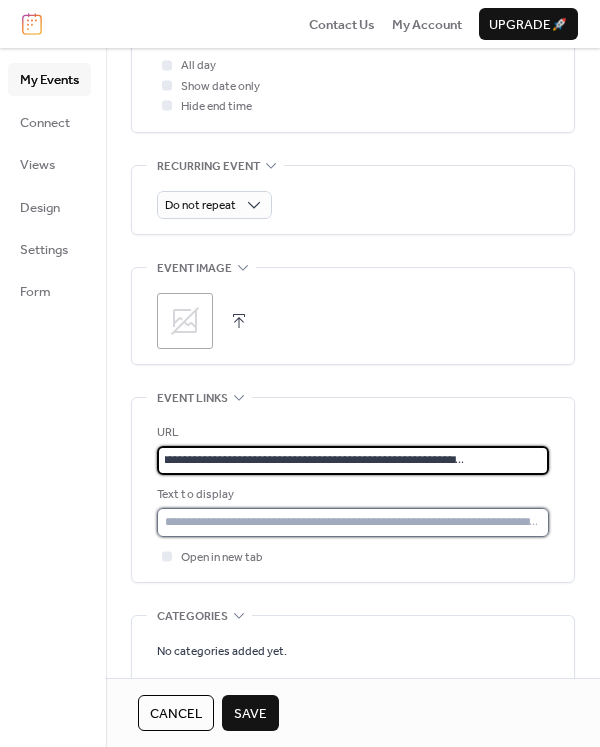 scroll, scrollTop: 0, scrollLeft: 0, axis: both 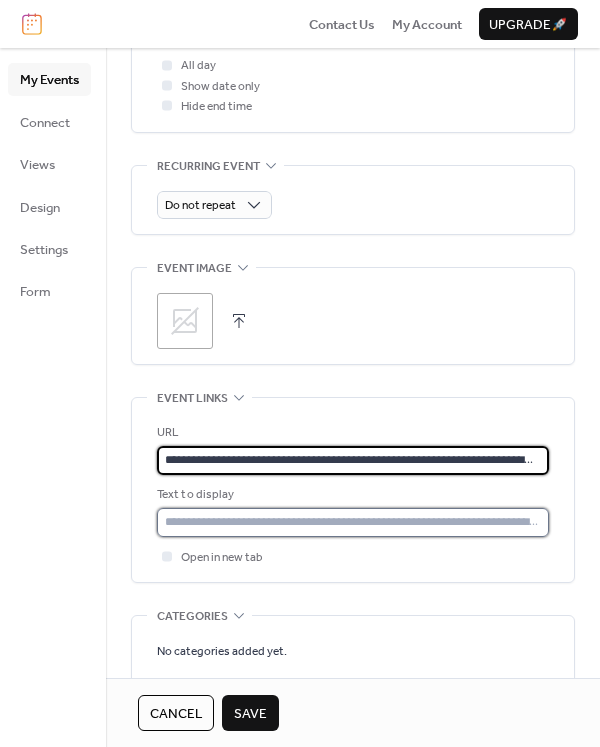 click at bounding box center [353, 522] 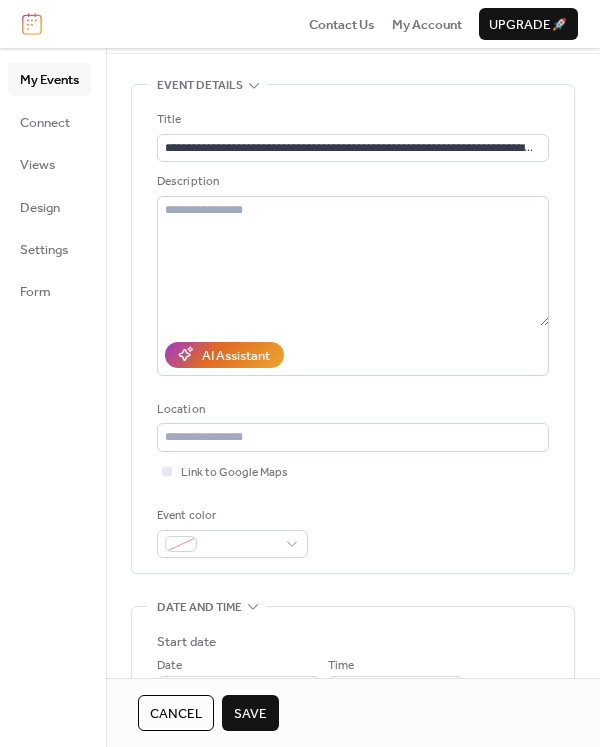 scroll, scrollTop: 0, scrollLeft: 0, axis: both 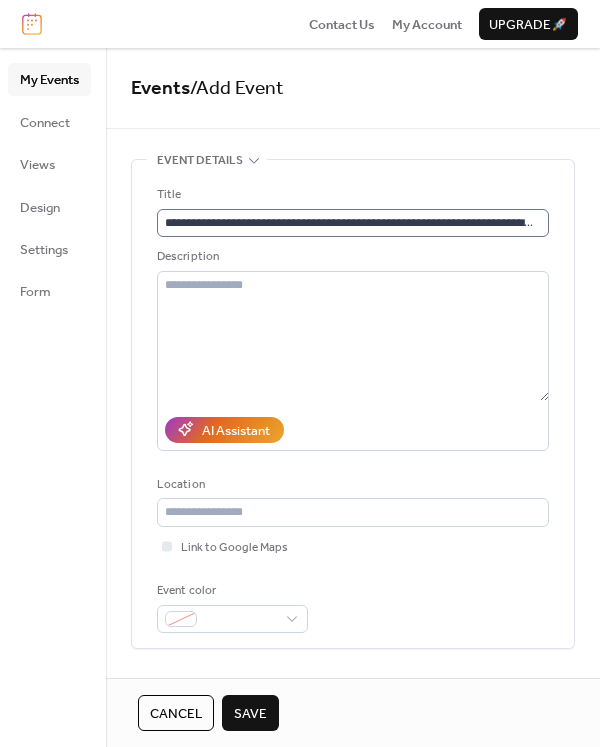 type on "**********" 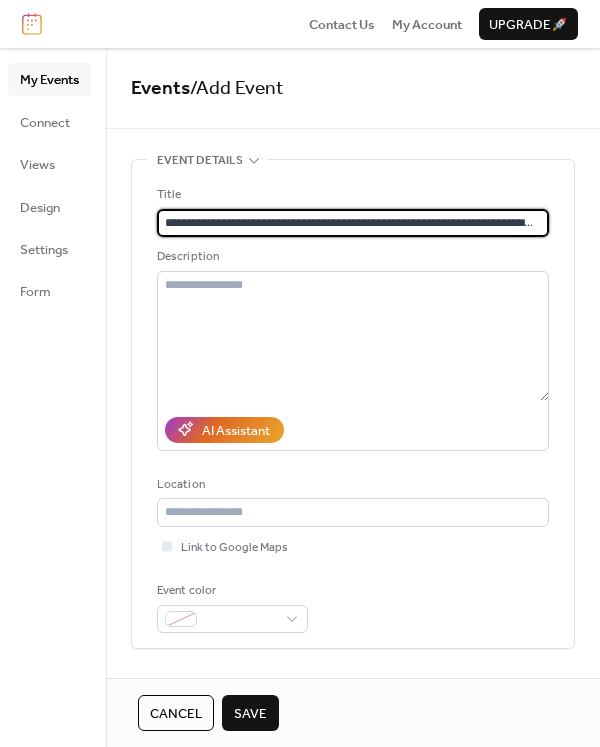 click on "**********" at bounding box center (349, 223) 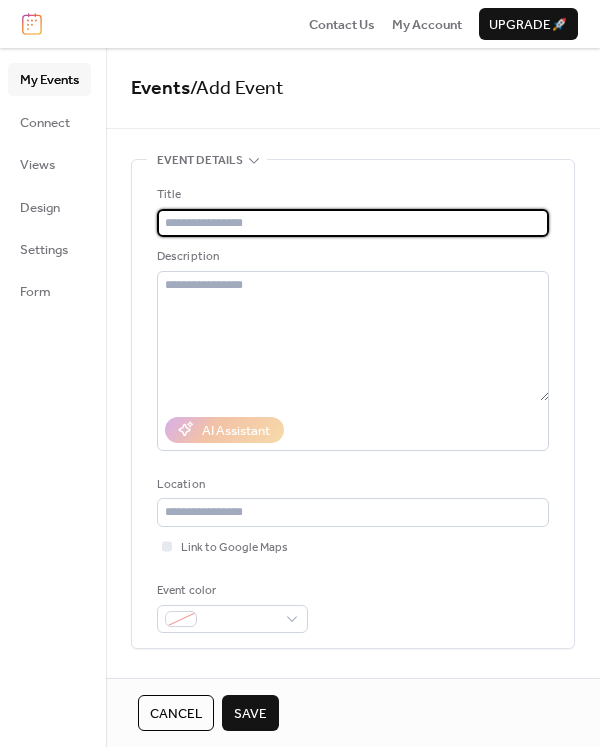 paste on "**********" 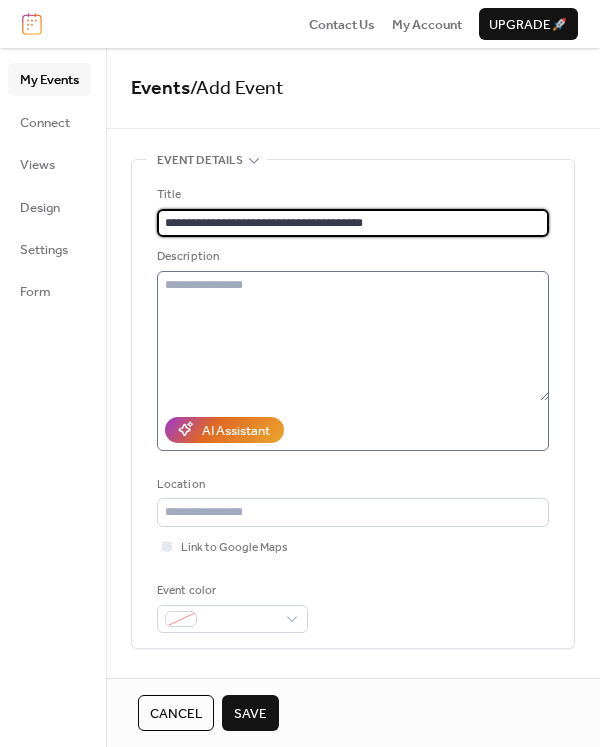 type on "**********" 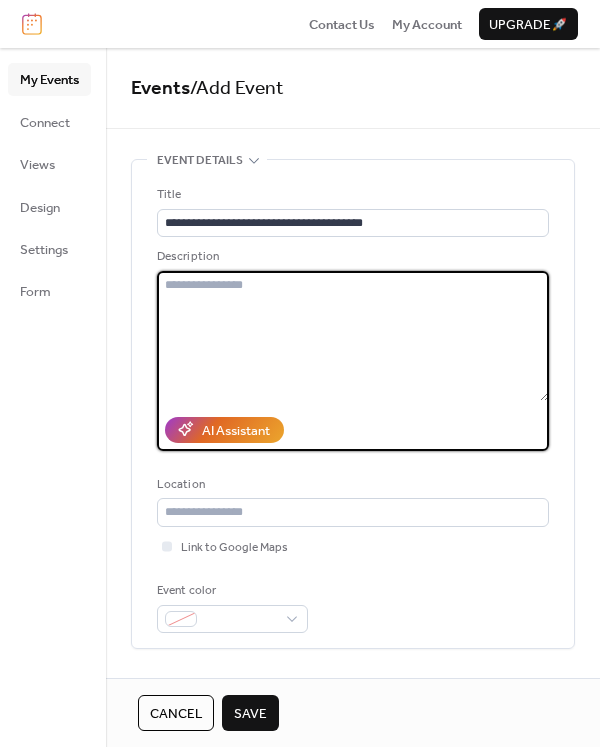 click at bounding box center [353, 336] 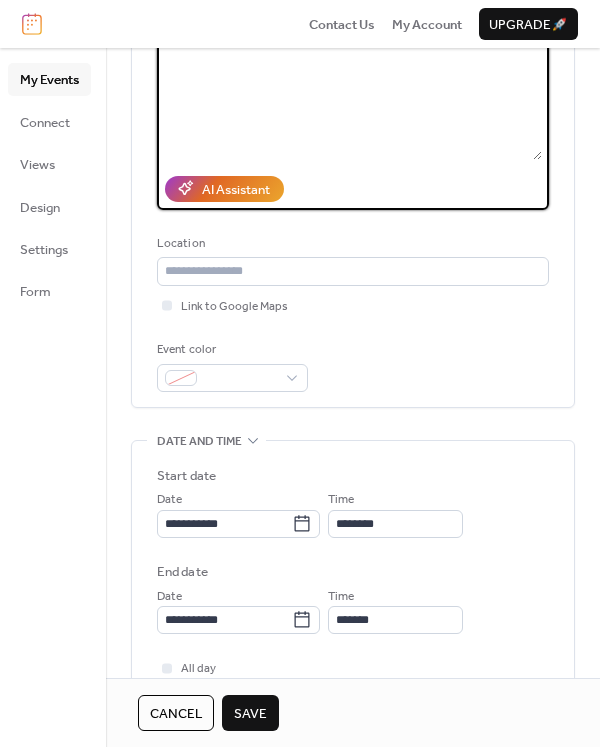 scroll, scrollTop: 300, scrollLeft: 0, axis: vertical 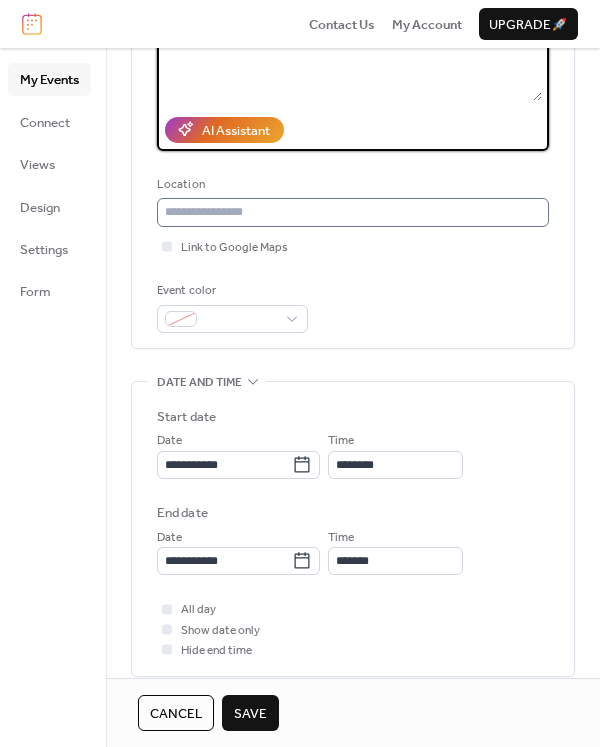 type on "**********" 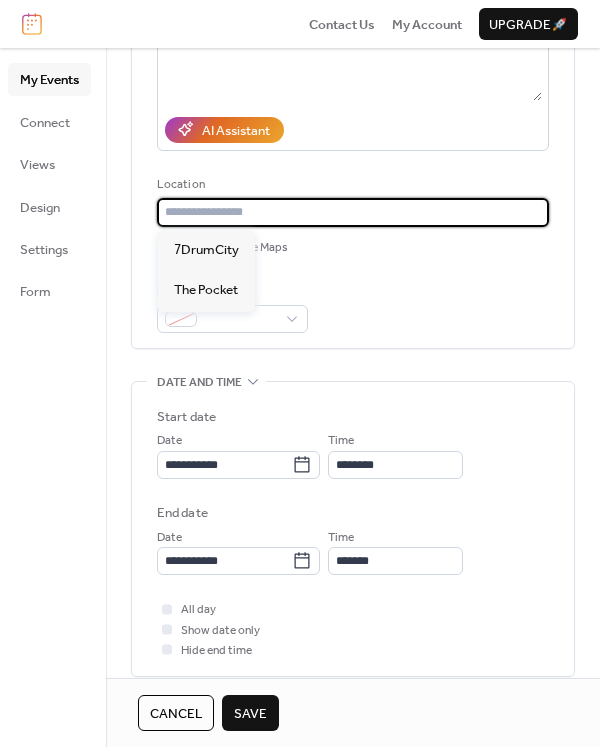 click at bounding box center (353, 212) 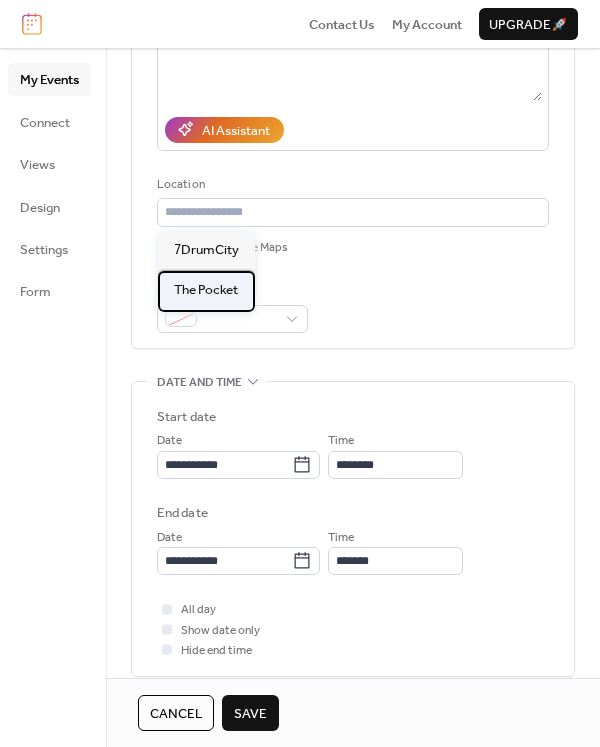 click on "The Pocket" at bounding box center (206, 290) 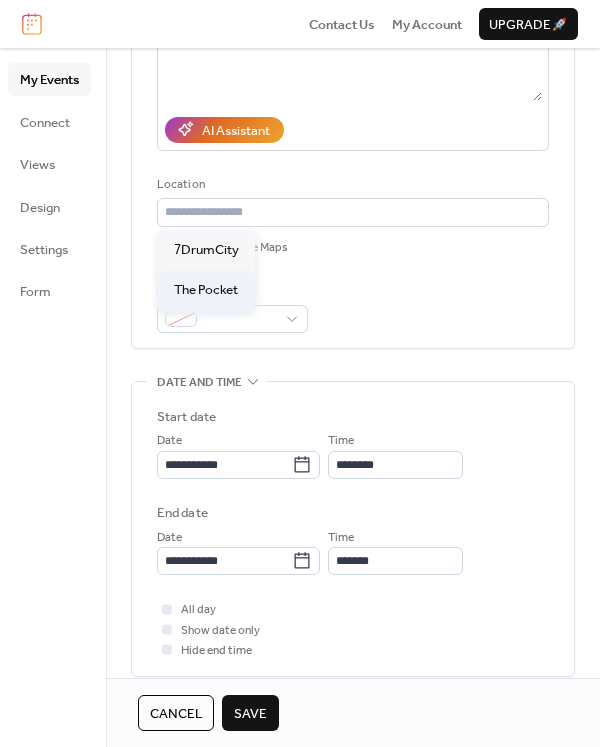 type on "**********" 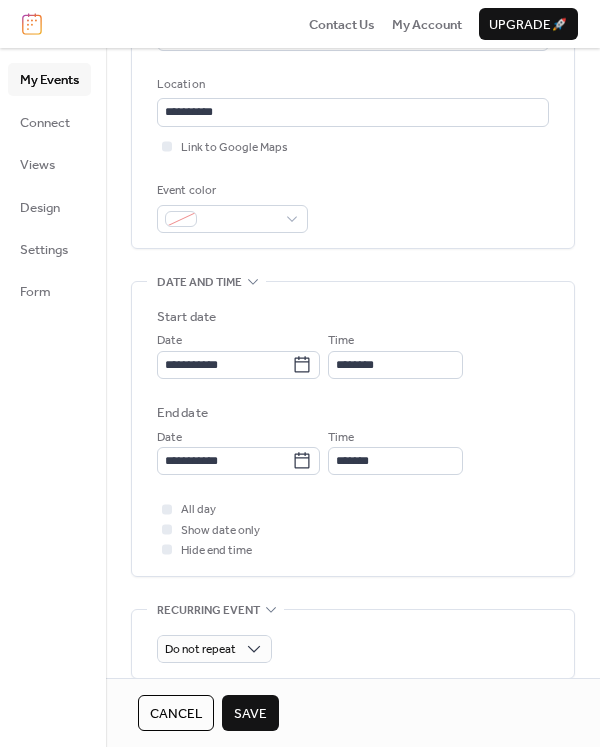 scroll, scrollTop: 500, scrollLeft: 0, axis: vertical 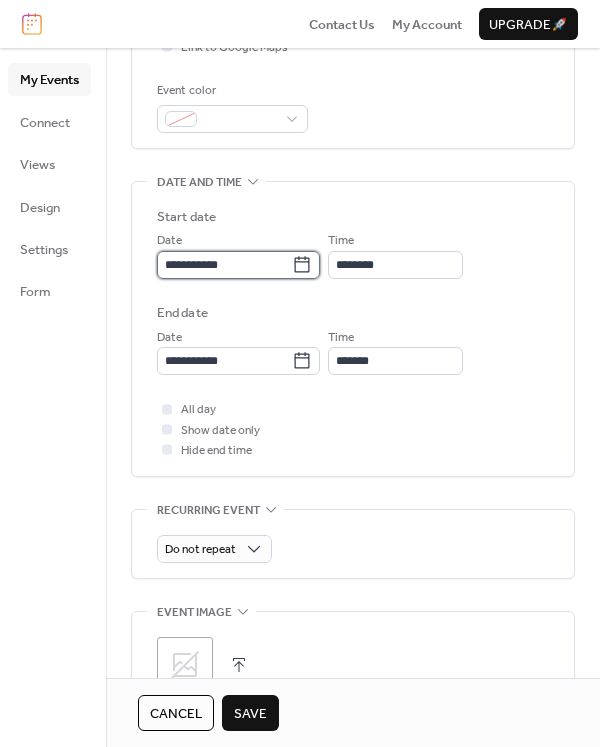 click on "**********" at bounding box center [224, 265] 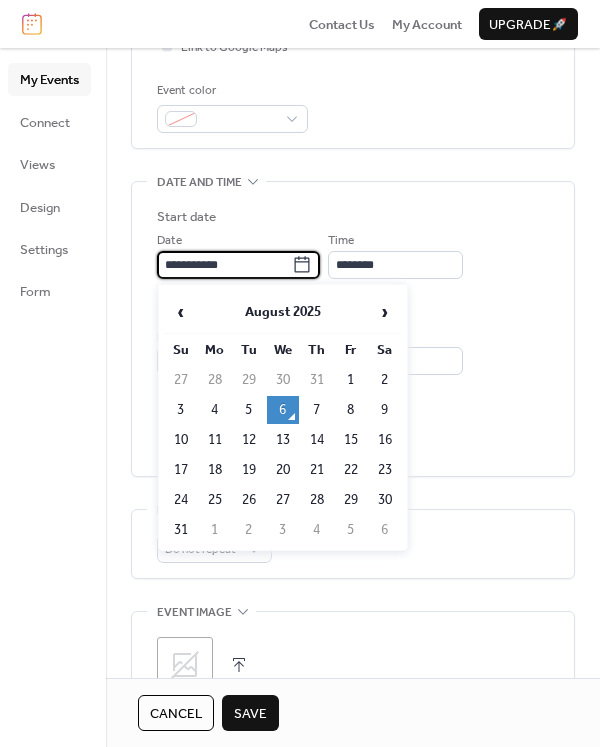 click on "**********" at bounding box center (224, 265) 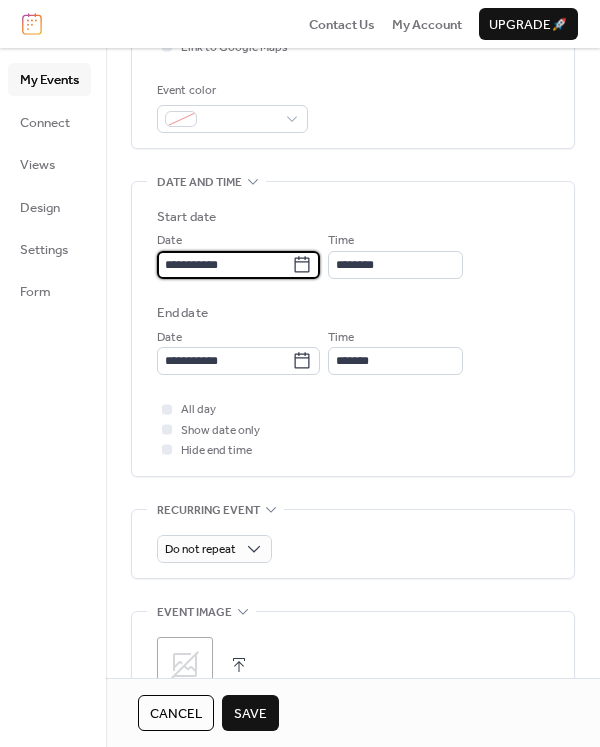 click on "**********" at bounding box center (224, 265) 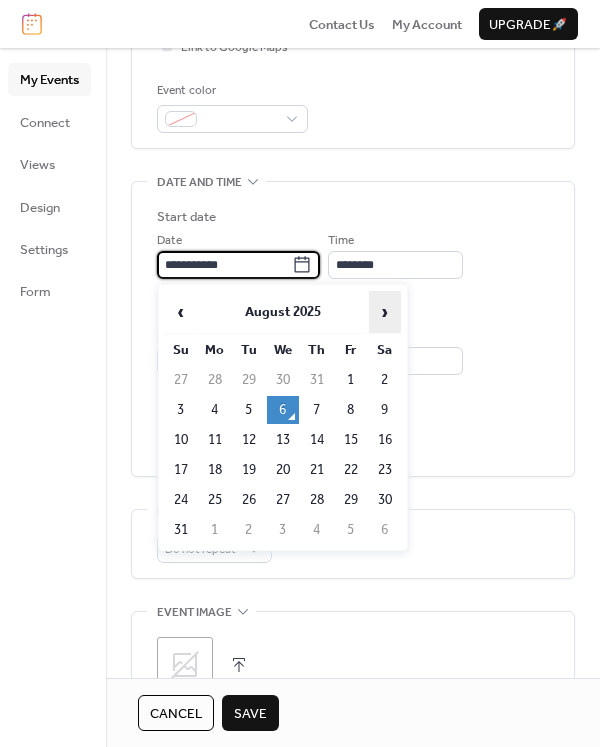 click on "›" at bounding box center [385, 312] 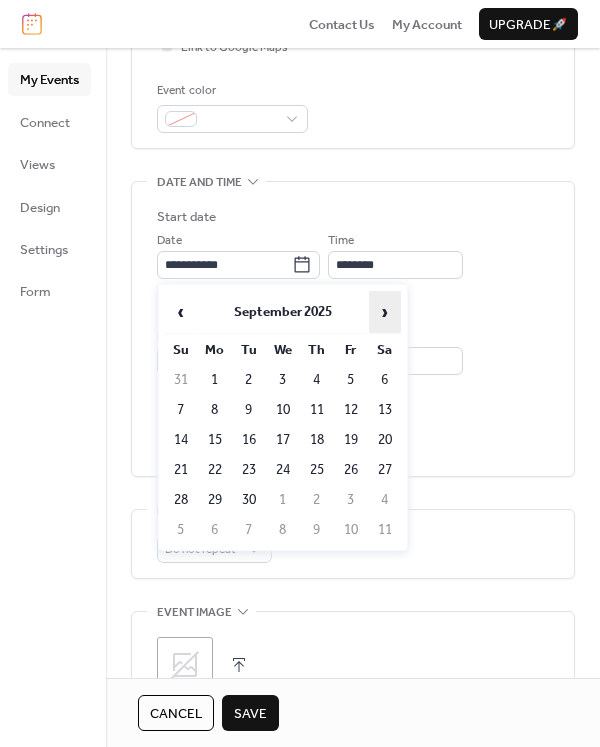 click on "›" at bounding box center [385, 312] 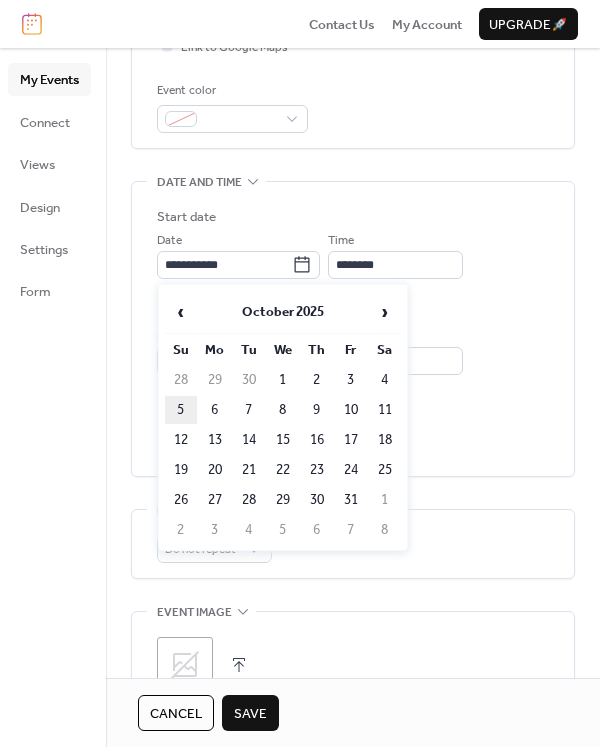 click on "5" at bounding box center (181, 410) 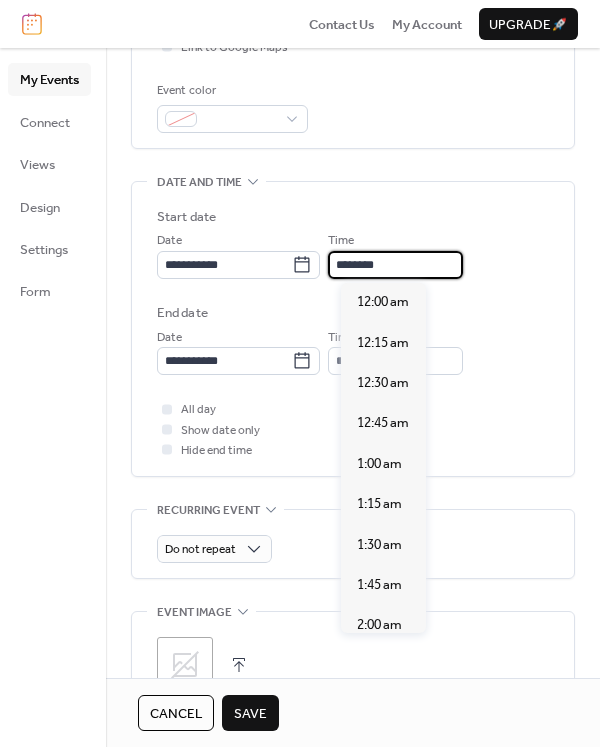 click on "********" at bounding box center [395, 265] 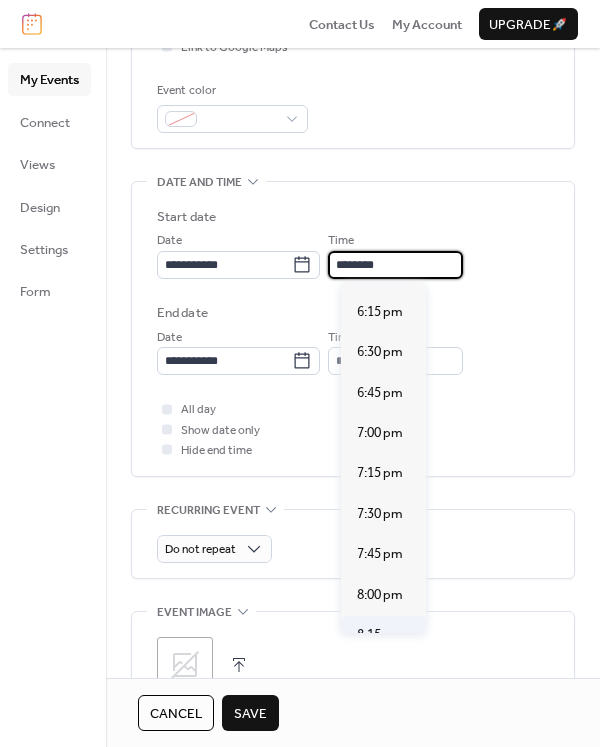 scroll, scrollTop: 2640, scrollLeft: 0, axis: vertical 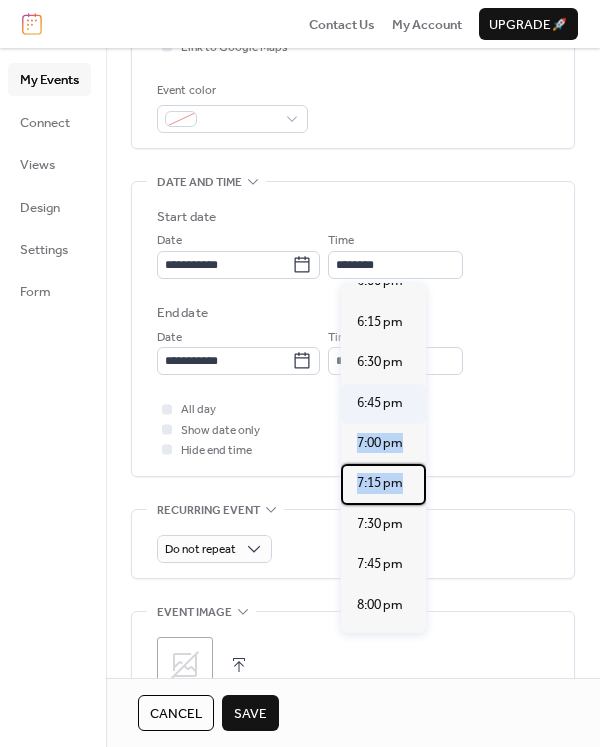 drag, startPoint x: 400, startPoint y: 491, endPoint x: 406, endPoint y: 423, distance: 68.26419 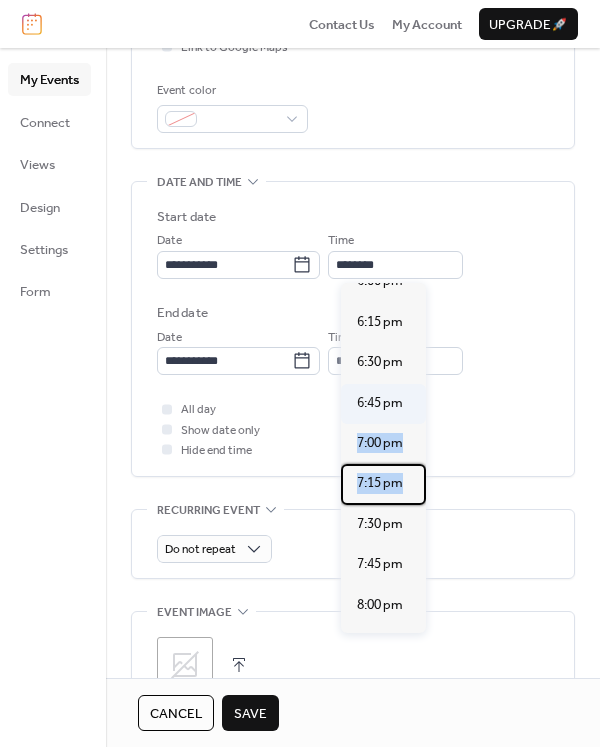click on "12:00 am 12:15 am 12:30 am 12:45 am 1:00 am 1:15 am 1:30 am 1:45 am 2:00 am 2:15 am 2:30 am 2:45 am 3:00 am 3:15 am 3:30 am 3:45 am 4:00 am 4:15 am 4:30 am 4:45 am 5:00 am 5:15 am 5:30 am 5:45 am 6:00 am 6:15 am 6:30 am 6:45 am 7:00 am 7:15 am 7:30 am 7:45 am 8:00 am 8:15 am 8:30 am 8:45 am 9:00 am 9:15 am 9:30 am 9:45 am 10:00 am 10:15 am 10:30 am 10:45 am 11:00 am 11:15 am 11:30 am 11:45 am 12:00 pm 12:15 pm 12:30 pm 12:45 pm 1:00 pm 1:15 pm 1:30 pm 1:45 pm 2:00 pm 2:15 pm 2:30 pm 2:45 pm 3:00 pm 3:15 pm 3:30 pm 3:45 pm 4:00 pm 4:15 pm 4:30 pm 4:45 pm 5:00 pm 5:15 pm 5:30 pm 5:45 pm 6:00 pm 6:15 pm 6:30 pm 6:45 pm 7:00 pm 7:15 pm 7:30 pm 7:45 pm 8:00 pm 8:15 pm 8:30 pm 8:45 pm 9:00 pm 9:15 pm 9:30 pm 9:45 pm 10:00 pm 10:15 pm 10:30 pm 10:45 pm 11:00 pm 11:15 pm 11:30 pm 11:45 pm" at bounding box center (383, 458) 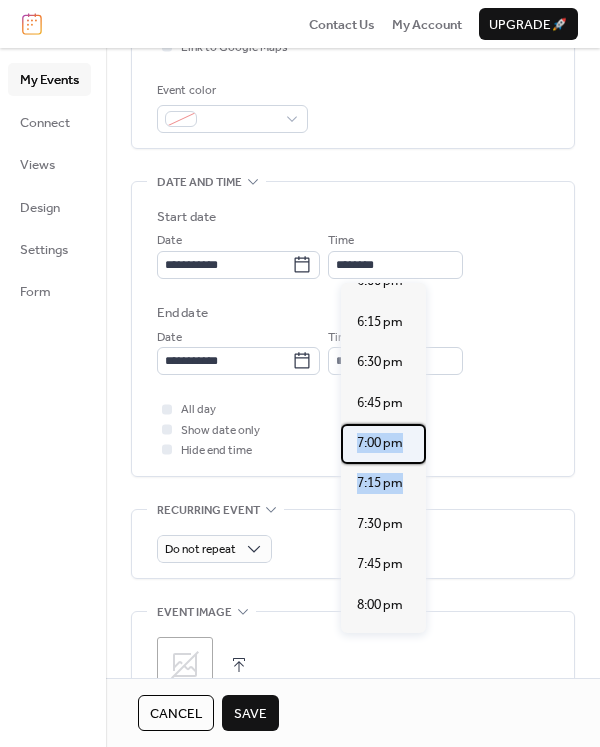 click on "7:00 pm" at bounding box center (380, 443) 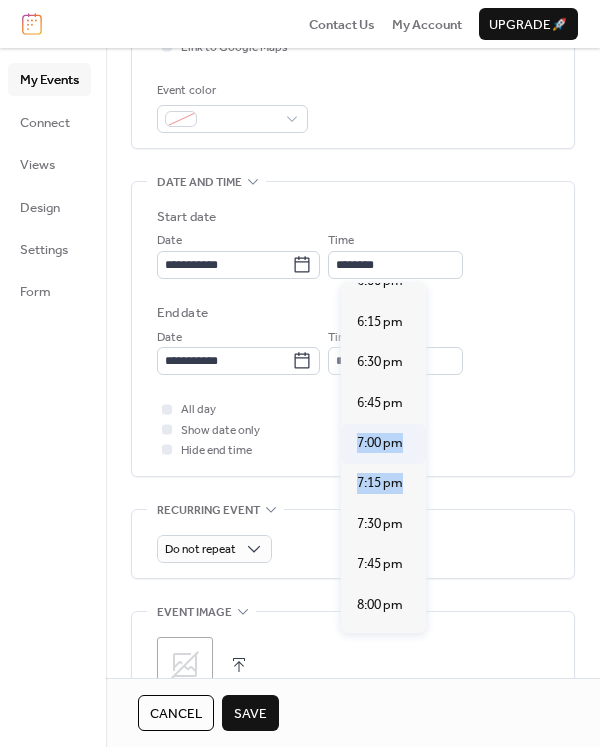 type on "*******" 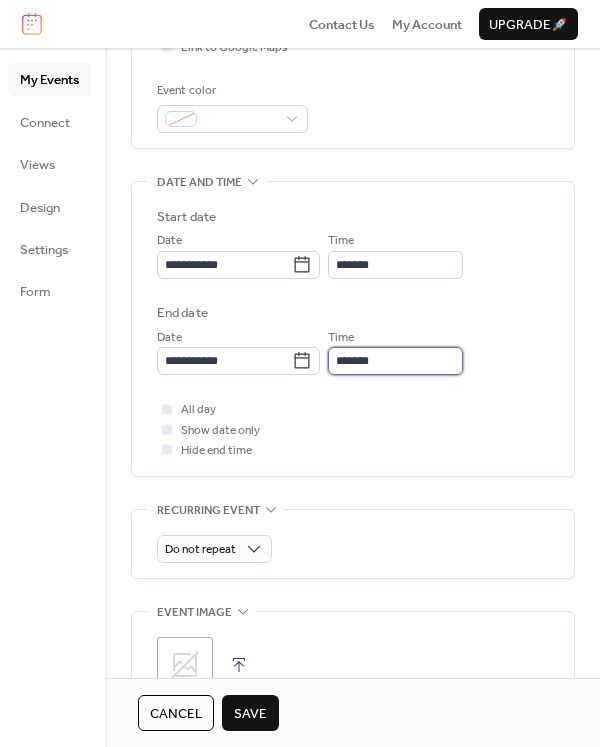 click on "*******" at bounding box center (395, 361) 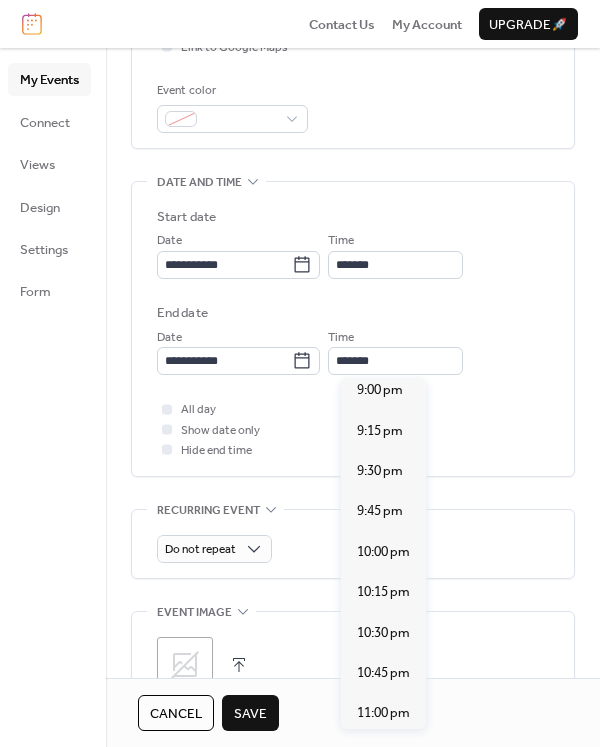 scroll, scrollTop: 315, scrollLeft: 0, axis: vertical 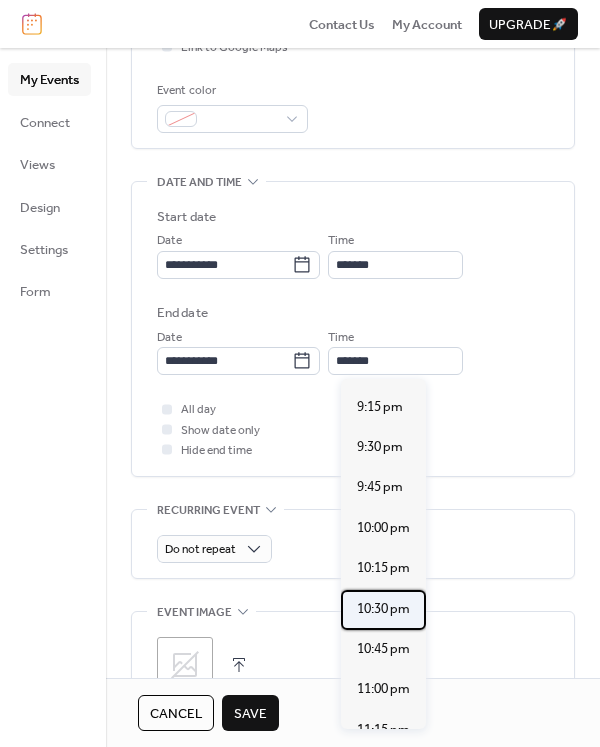 click on "10:30 pm" at bounding box center [383, 609] 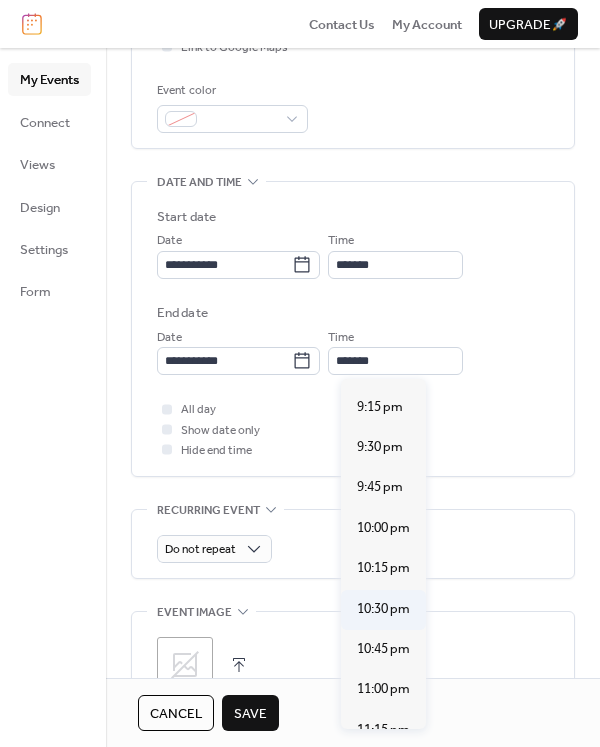 type on "********" 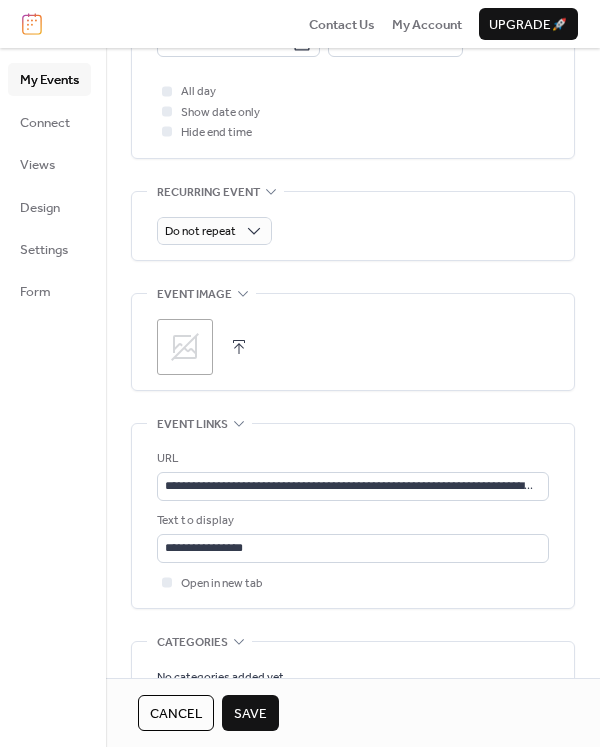 scroll, scrollTop: 863, scrollLeft: 0, axis: vertical 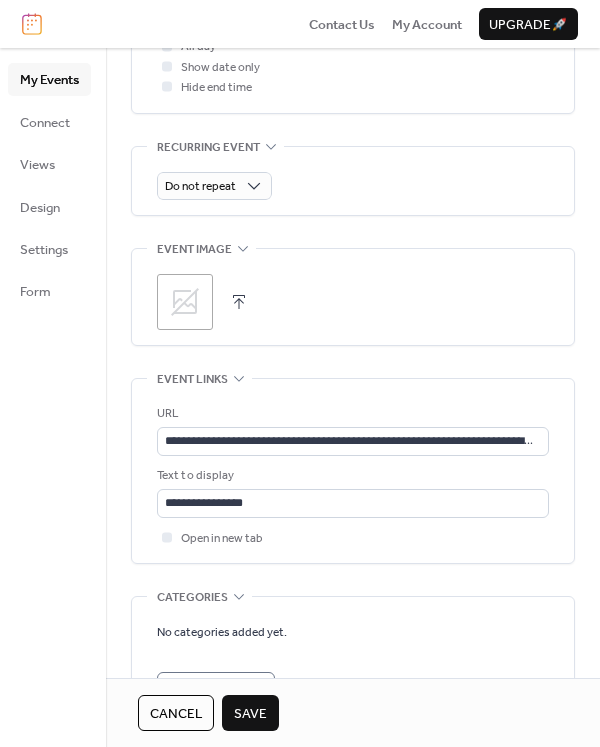 click 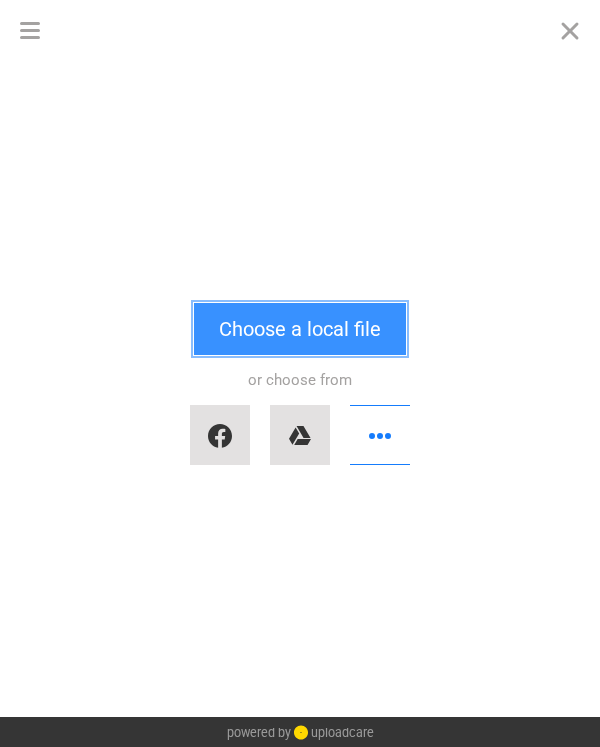 click on "Choose a local file" at bounding box center [300, 329] 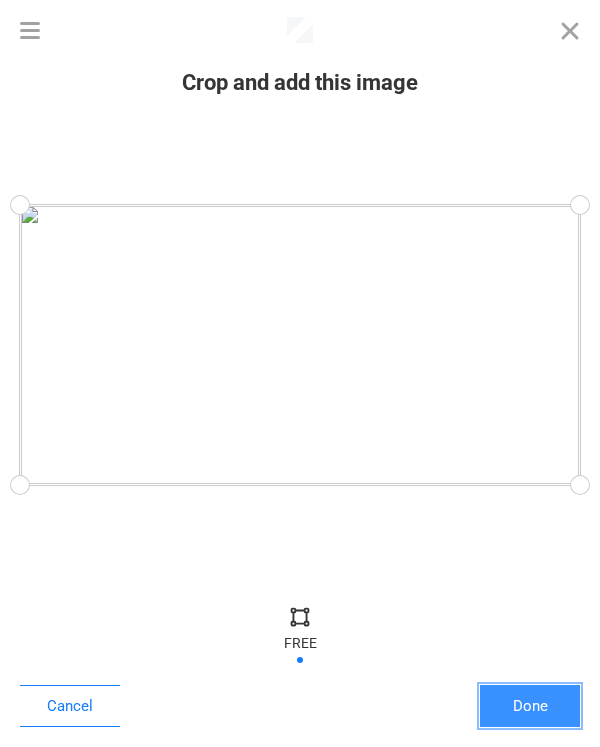 click on "Done" at bounding box center [530, 706] 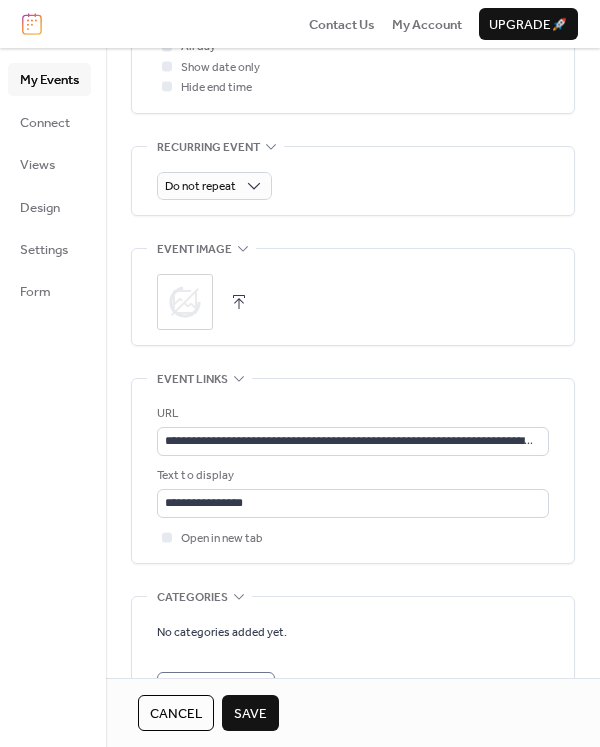 drag, startPoint x: 593, startPoint y: 389, endPoint x: 587, endPoint y: 429, distance: 40.4475 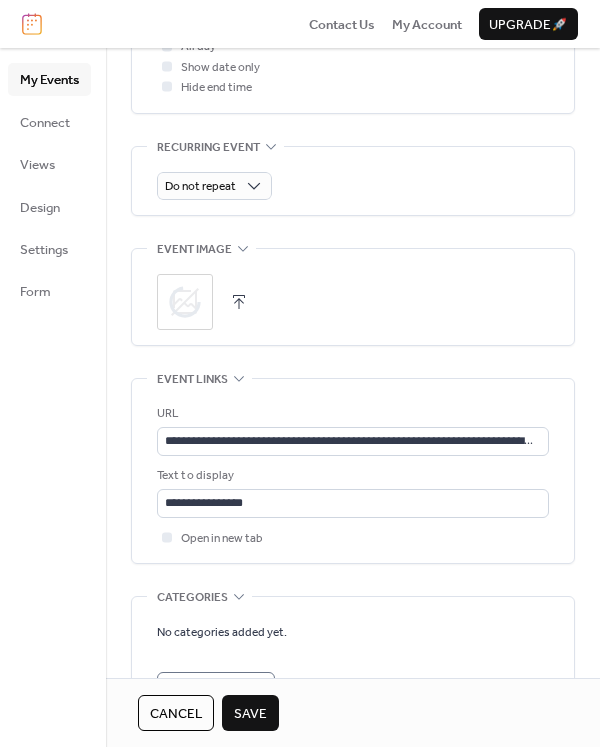 click on "**********" at bounding box center [353, 87] 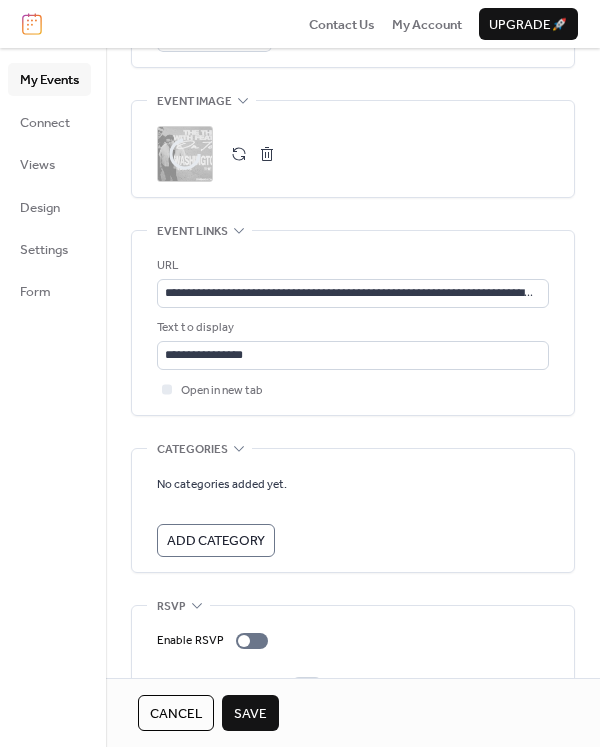 scroll, scrollTop: 1065, scrollLeft: 0, axis: vertical 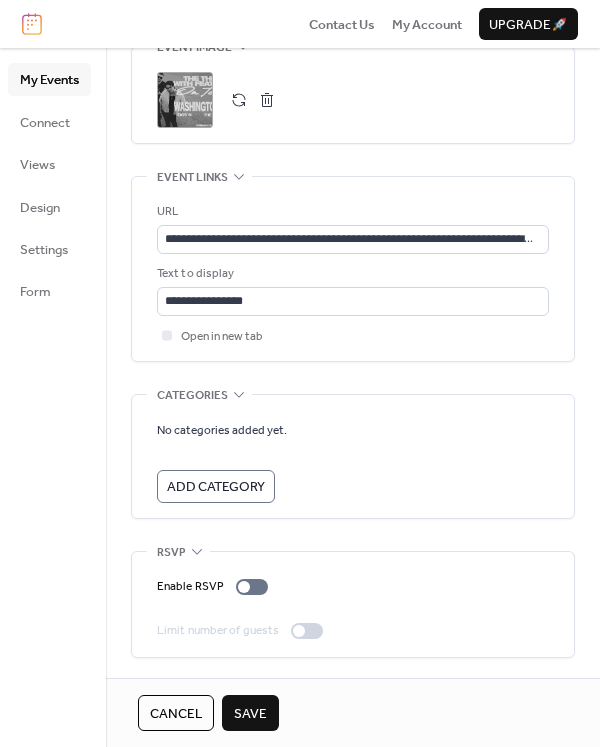 click on "Save" at bounding box center [250, 714] 